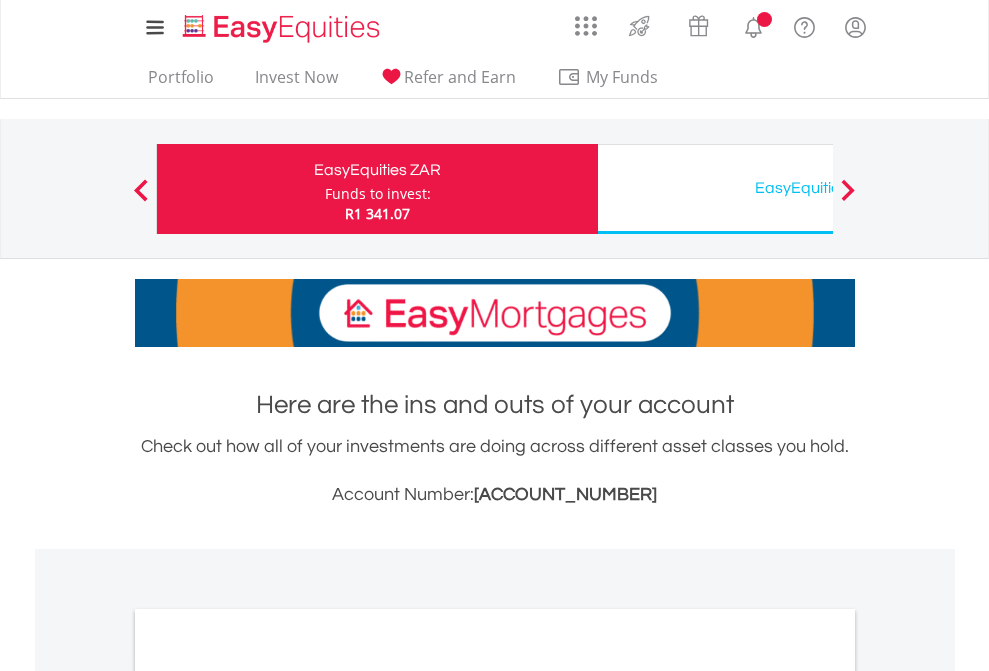 scroll, scrollTop: 0, scrollLeft: 0, axis: both 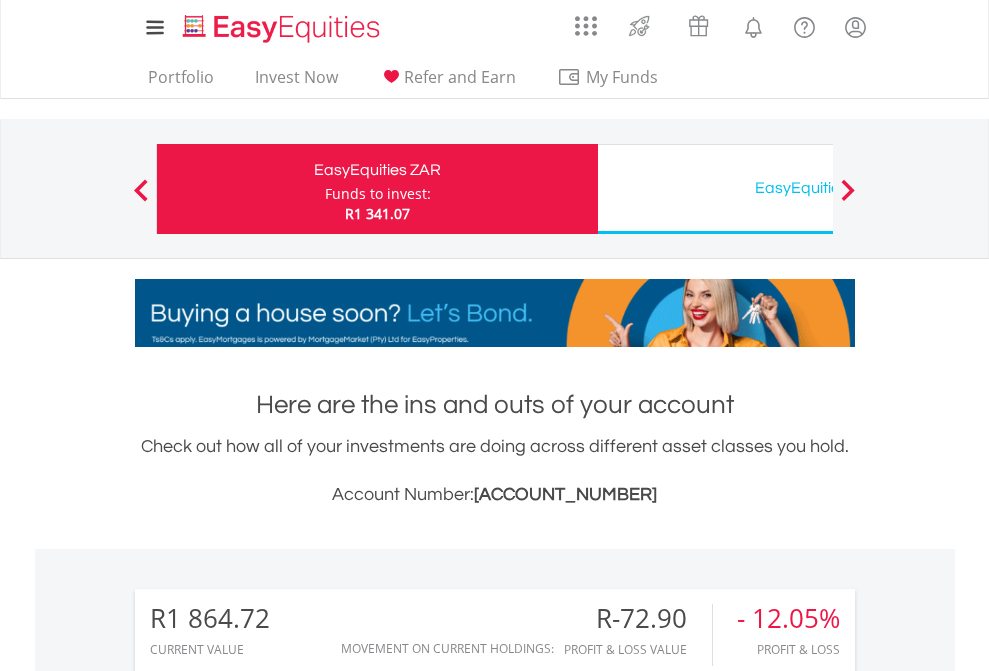 click on "Funds to invest:" at bounding box center [378, 194] 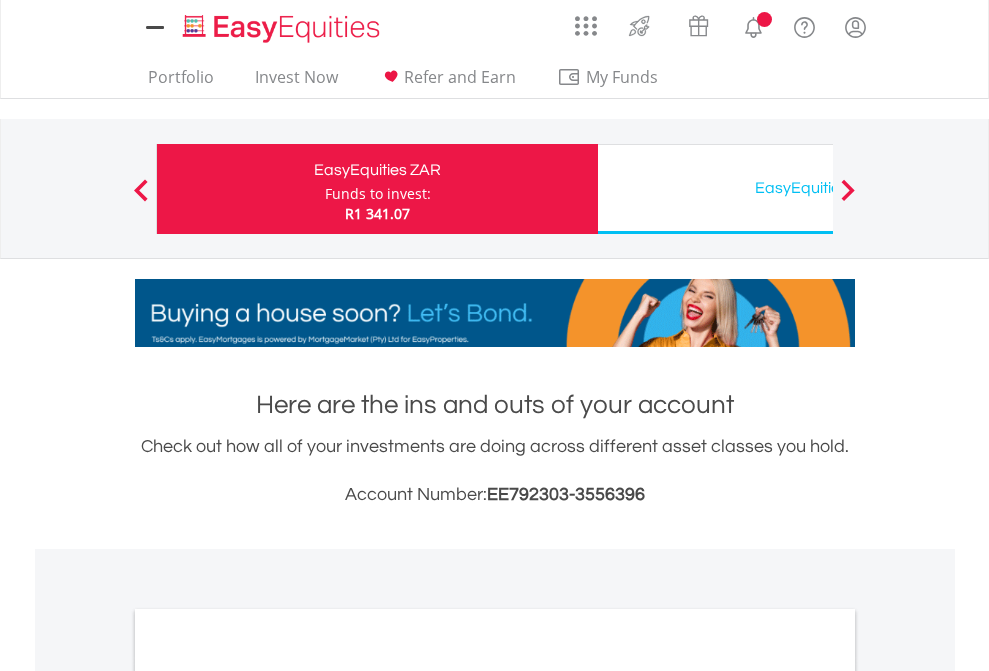 scroll, scrollTop: 0, scrollLeft: 0, axis: both 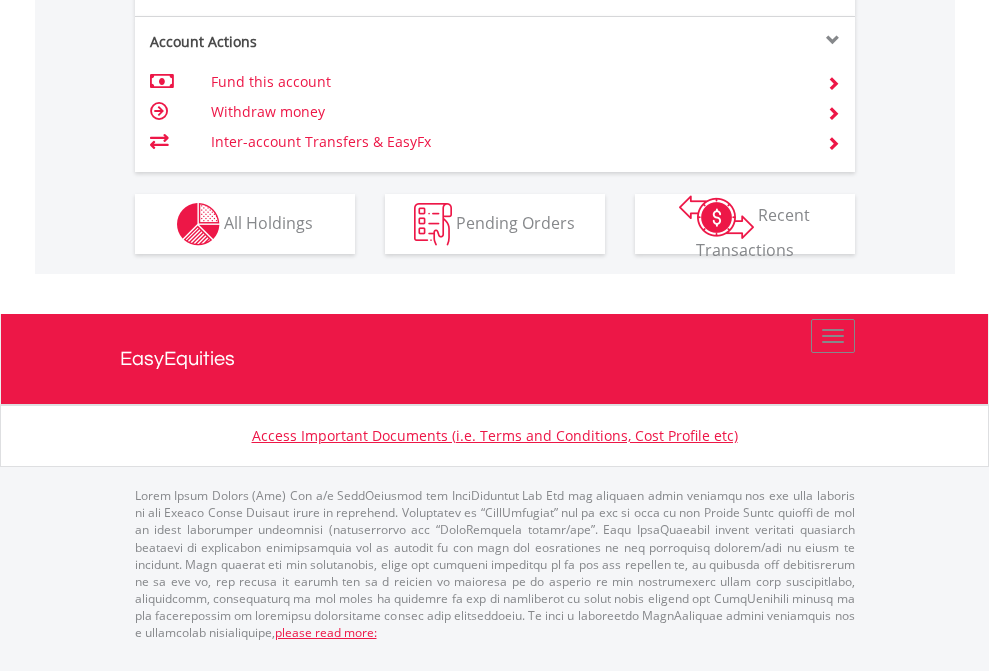 click on "Investment types" at bounding box center (706, -337) 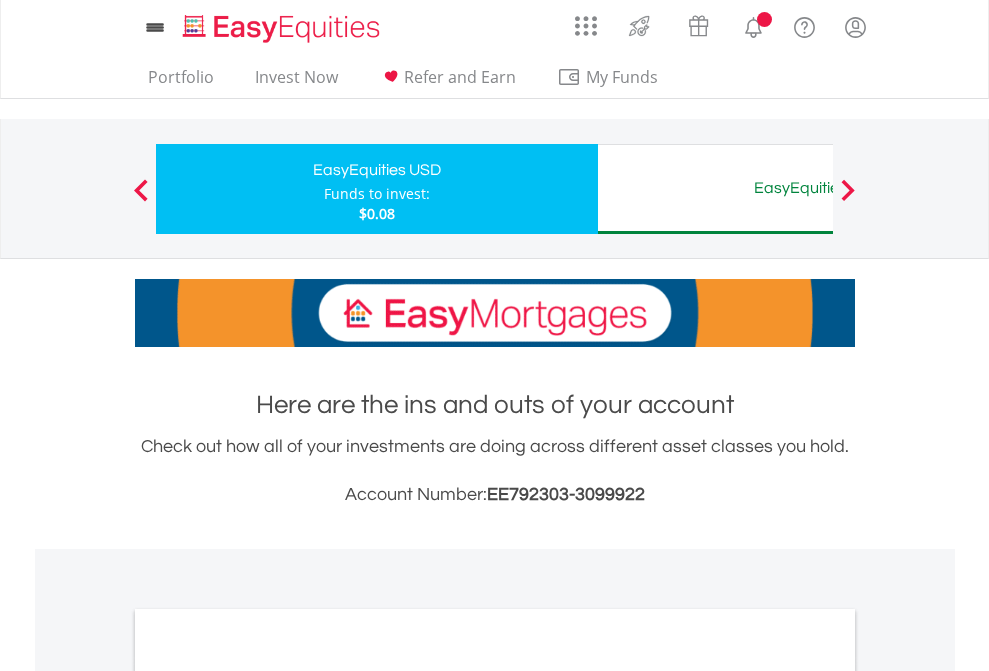 scroll, scrollTop: 0, scrollLeft: 0, axis: both 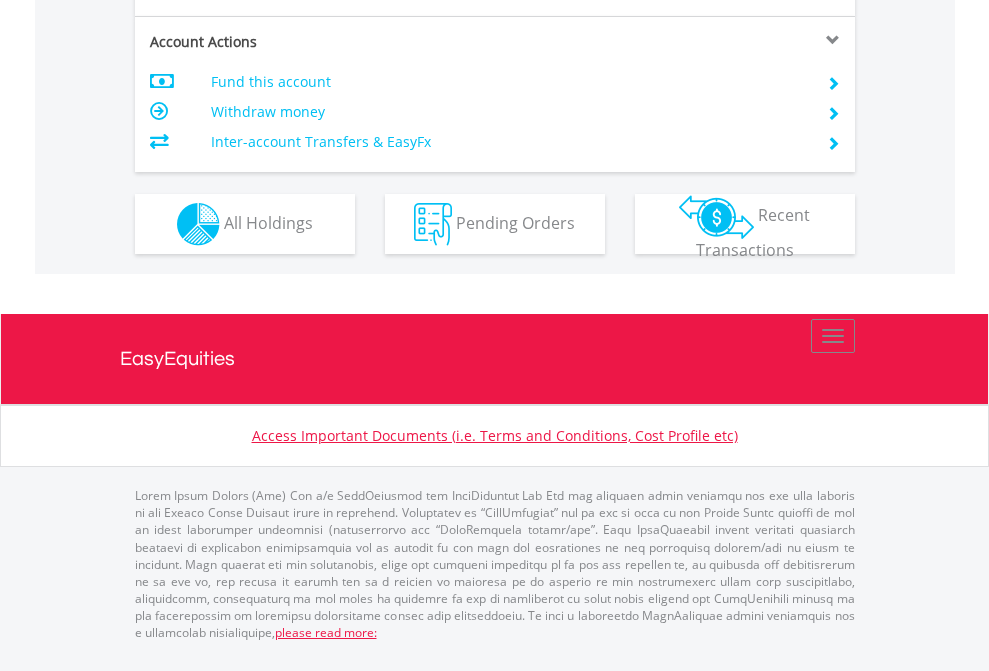 click on "Investment types" at bounding box center (706, -337) 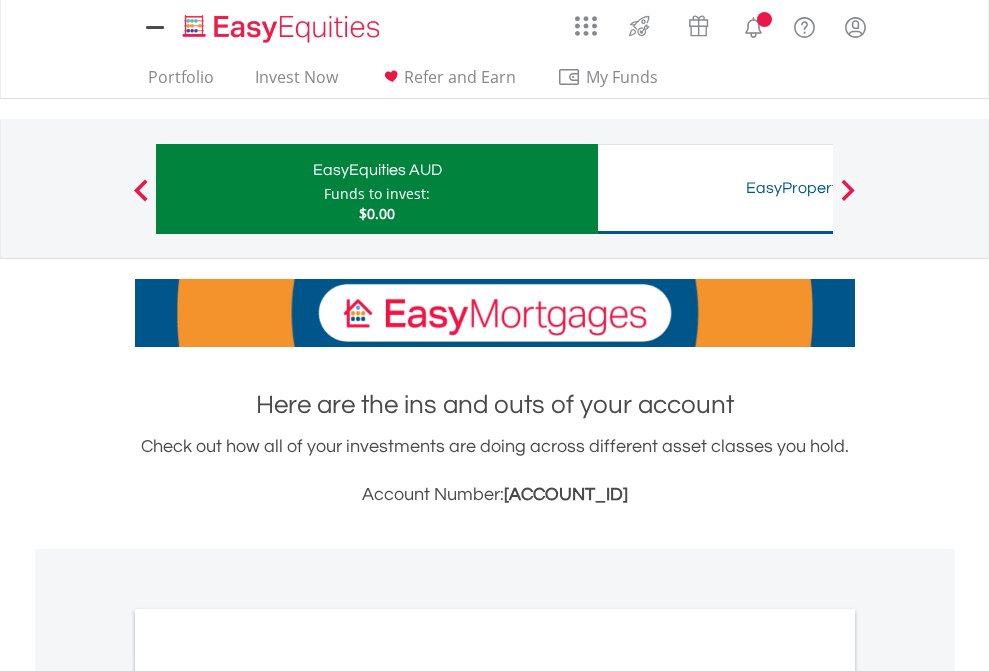 scroll, scrollTop: 0, scrollLeft: 0, axis: both 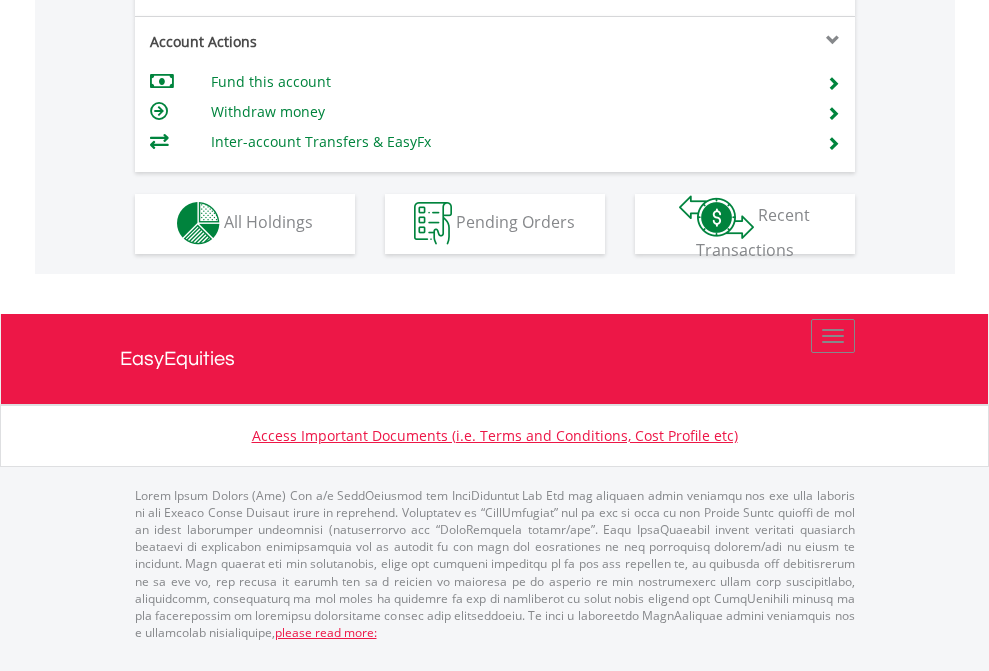 click on "Investment types" at bounding box center (706, -353) 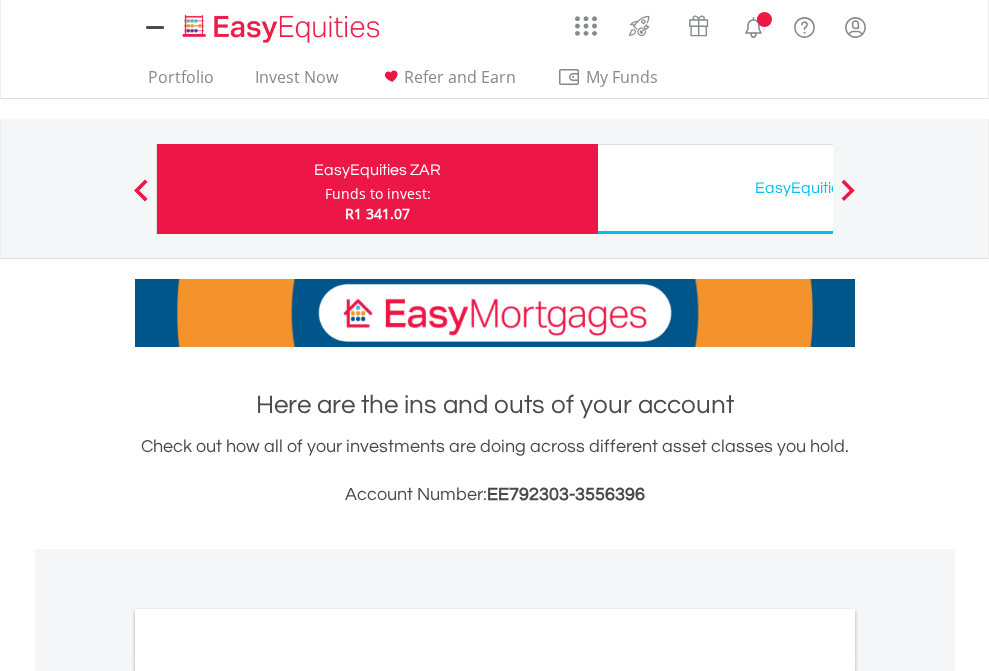 scroll, scrollTop: 0, scrollLeft: 0, axis: both 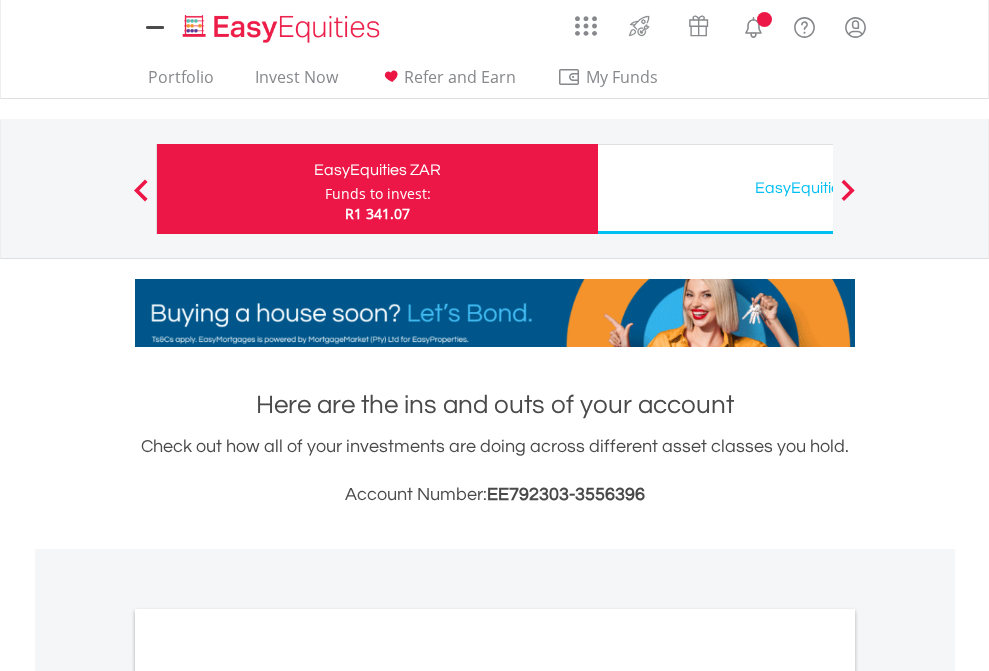 click on "All Holdings" at bounding box center (268, 1096) 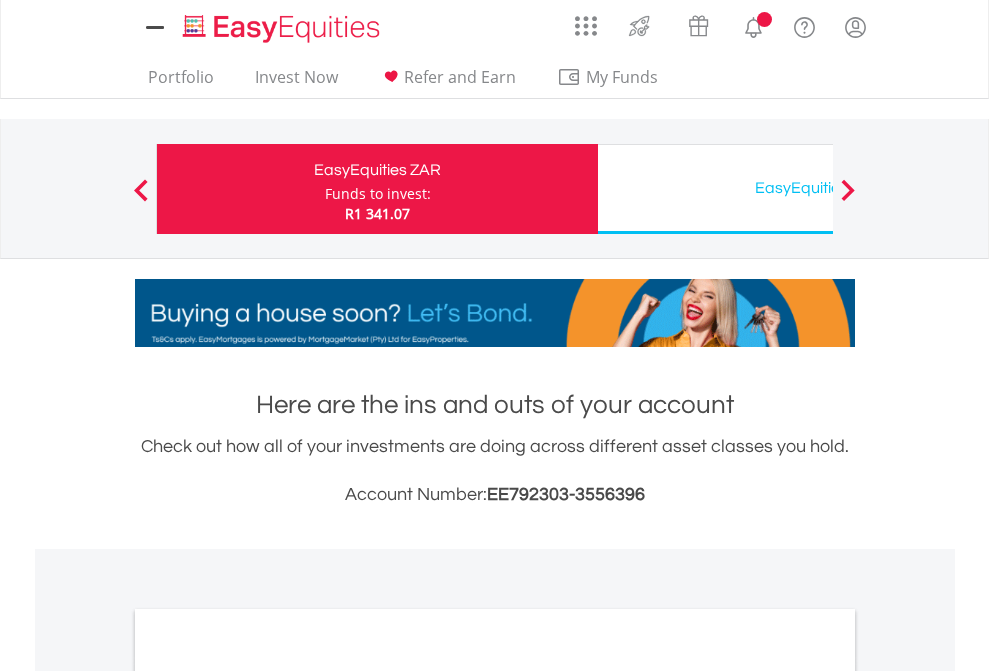 scroll, scrollTop: 1202, scrollLeft: 0, axis: vertical 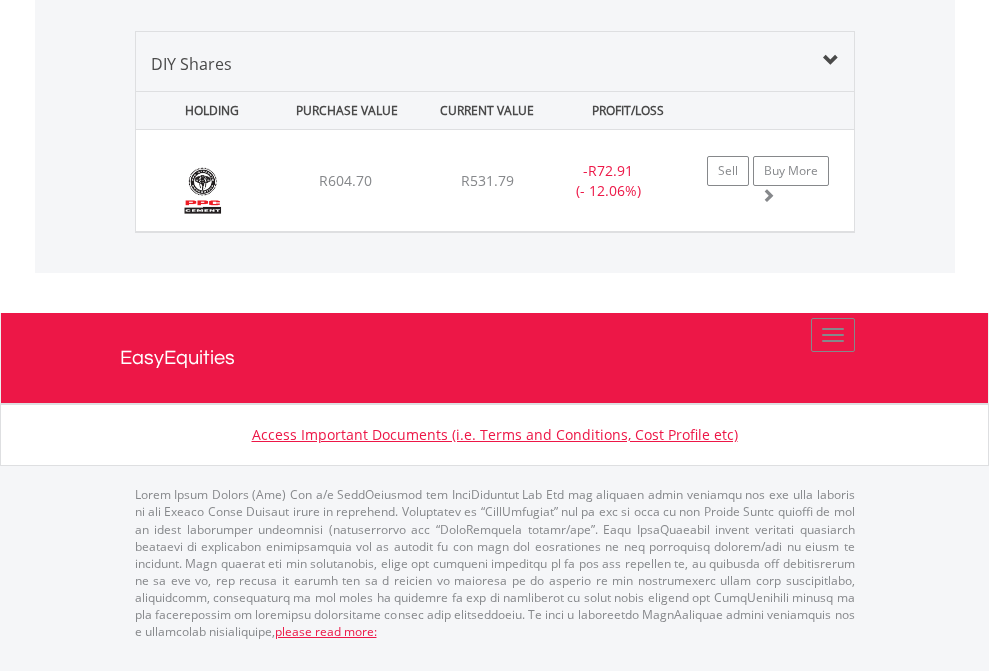 click on "EasyEquities USD" at bounding box center (818, -1339) 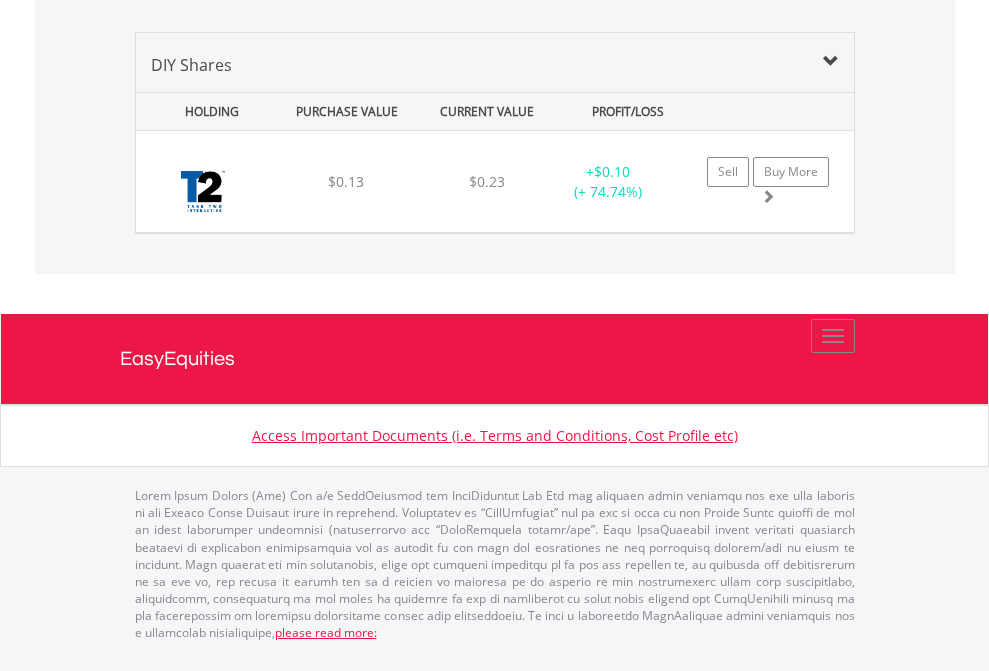 click on "EasyEquities AUD" at bounding box center [818, -968] 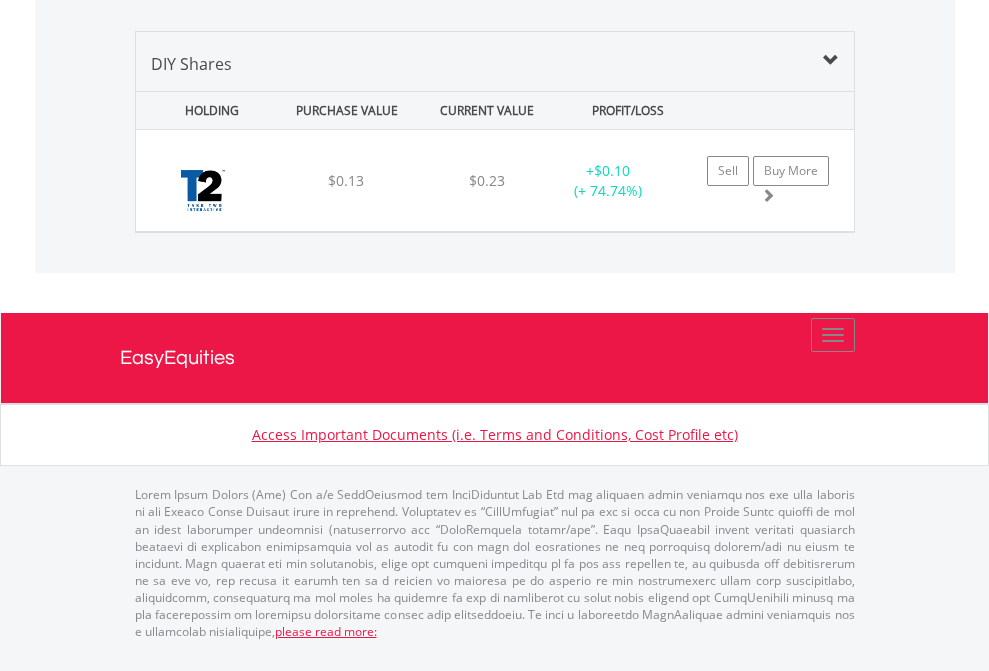 scroll, scrollTop: 144, scrollLeft: 0, axis: vertical 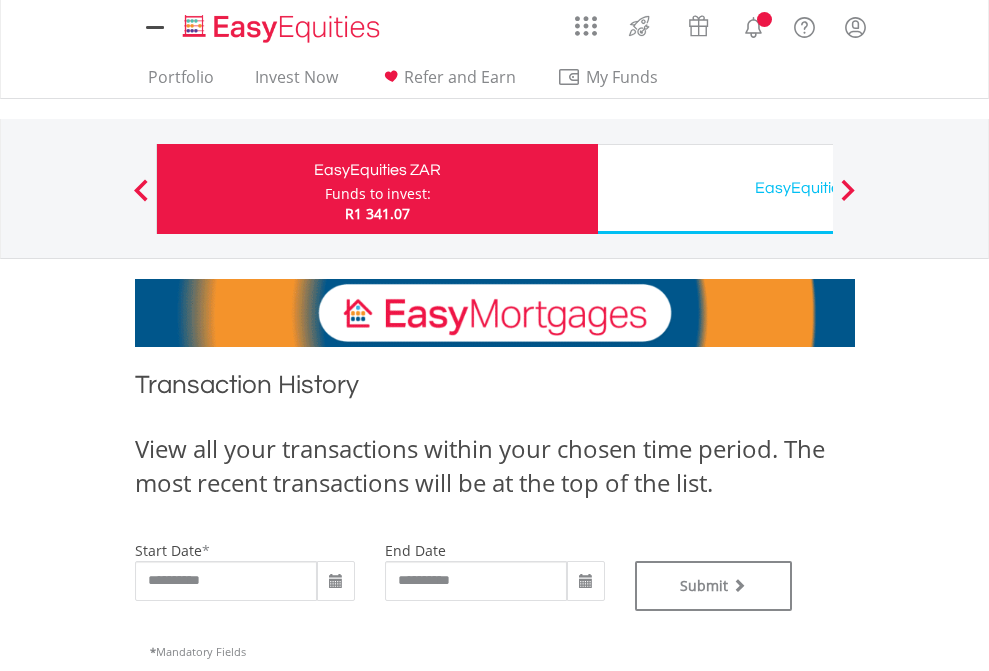 type on "**********" 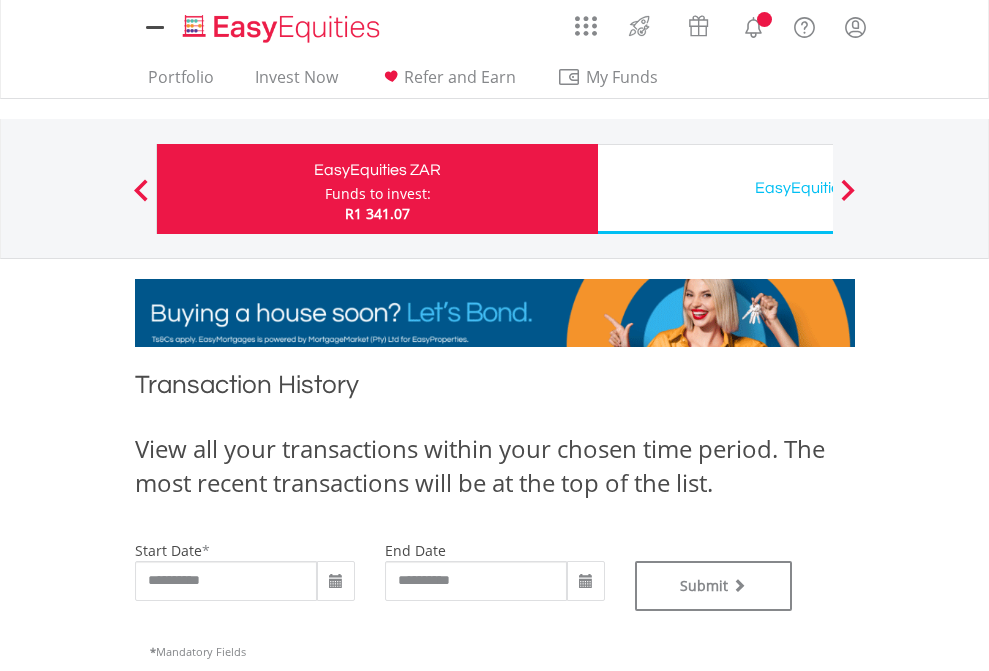 scroll, scrollTop: 0, scrollLeft: 0, axis: both 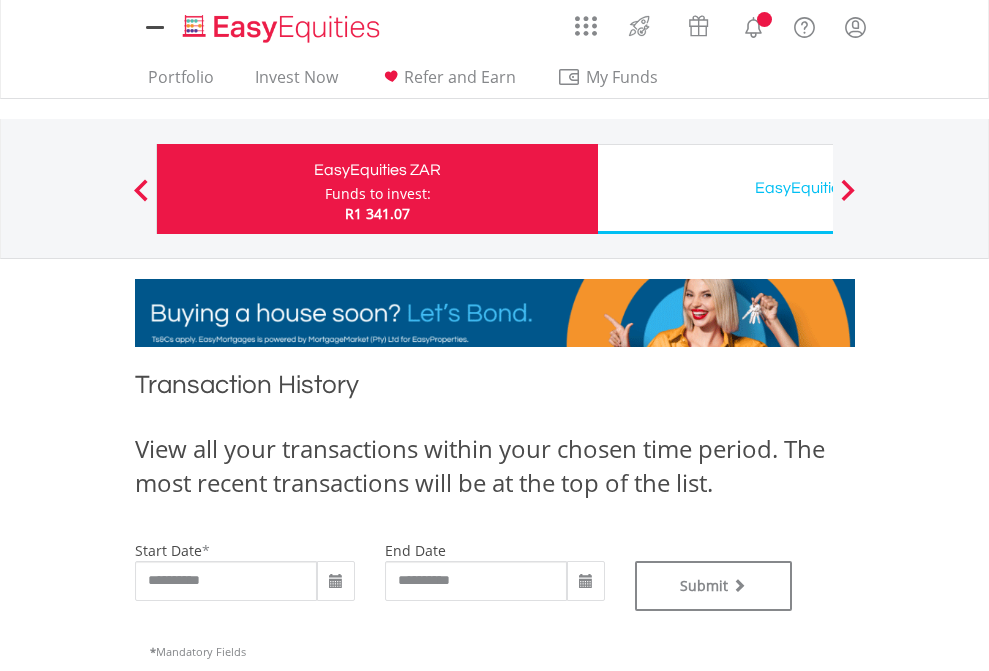 type on "**********" 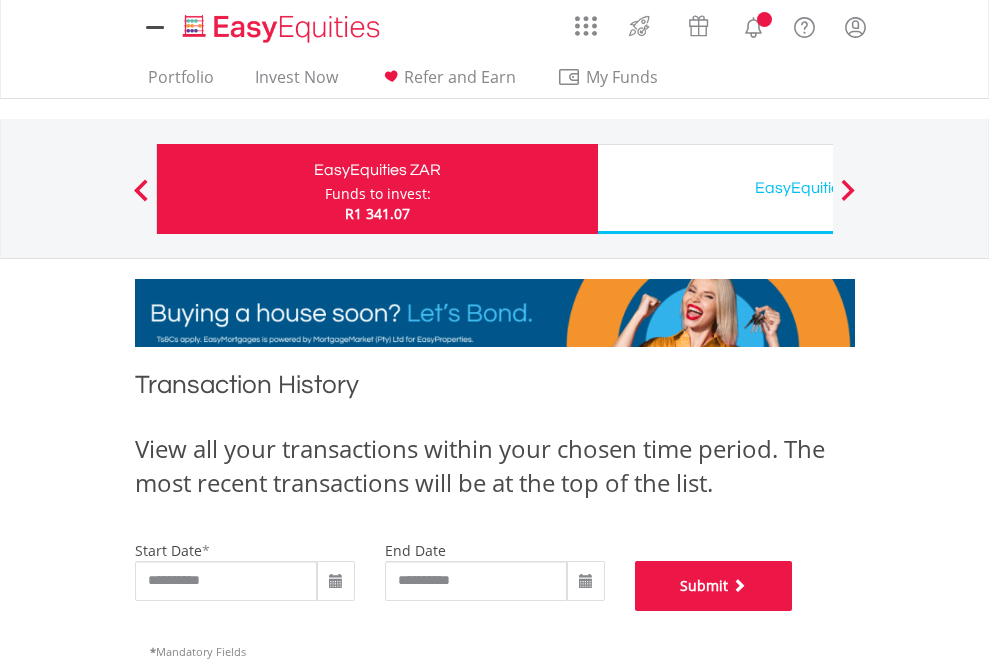click on "Submit" at bounding box center [714, 586] 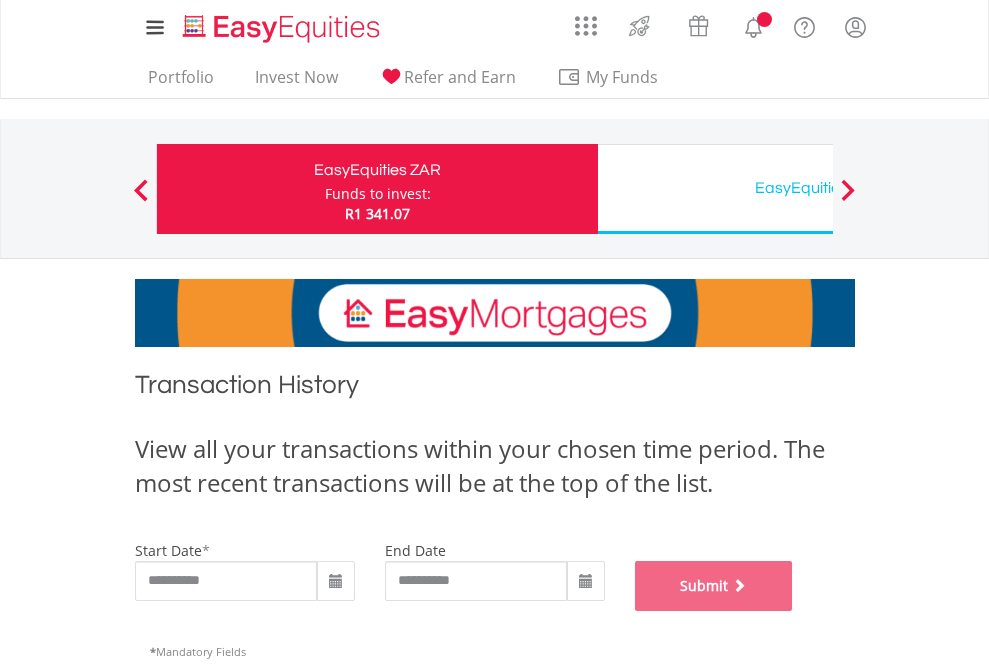 scroll, scrollTop: 811, scrollLeft: 0, axis: vertical 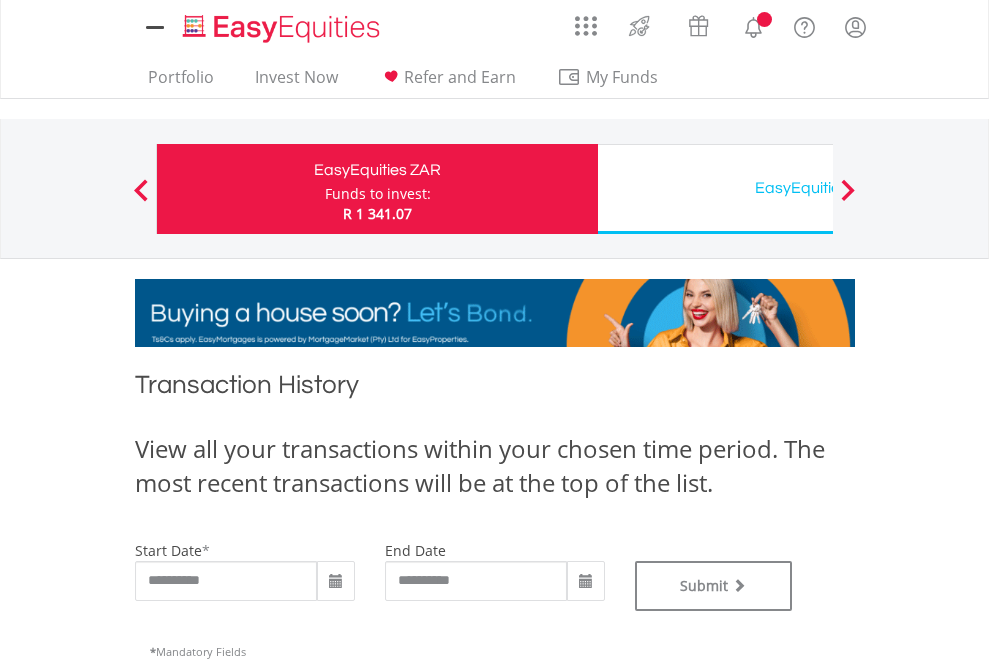 click on "EasyEquities USD" at bounding box center (818, 188) 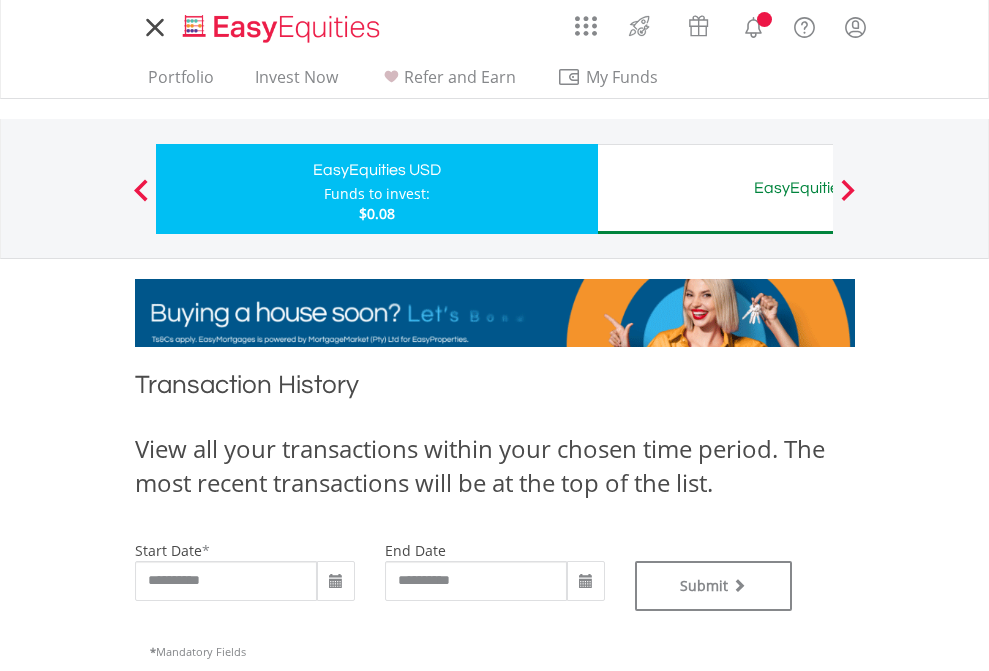 scroll, scrollTop: 0, scrollLeft: 0, axis: both 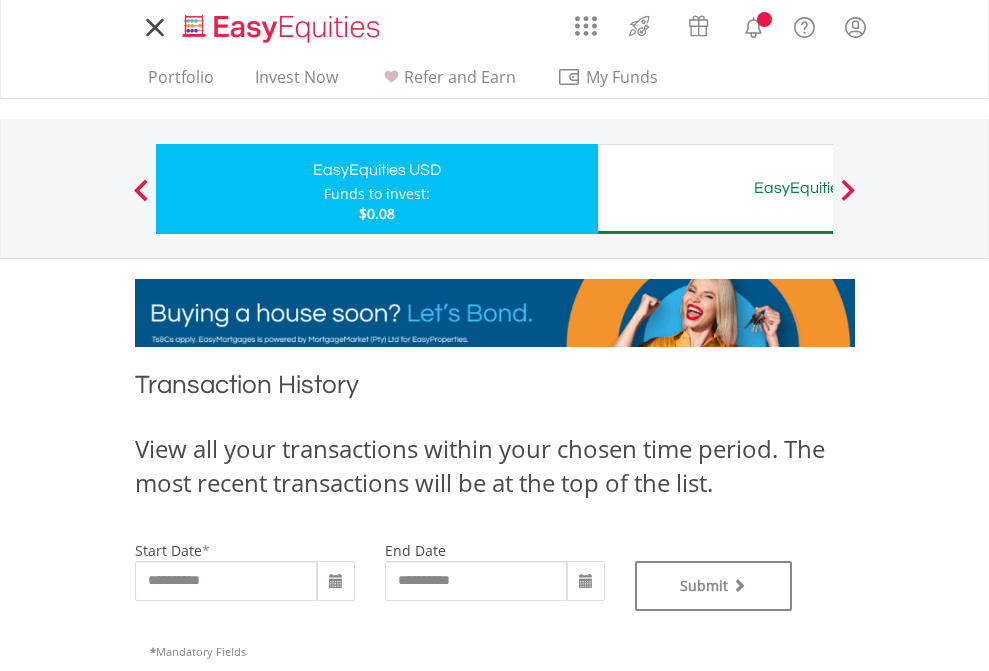 type on "**********" 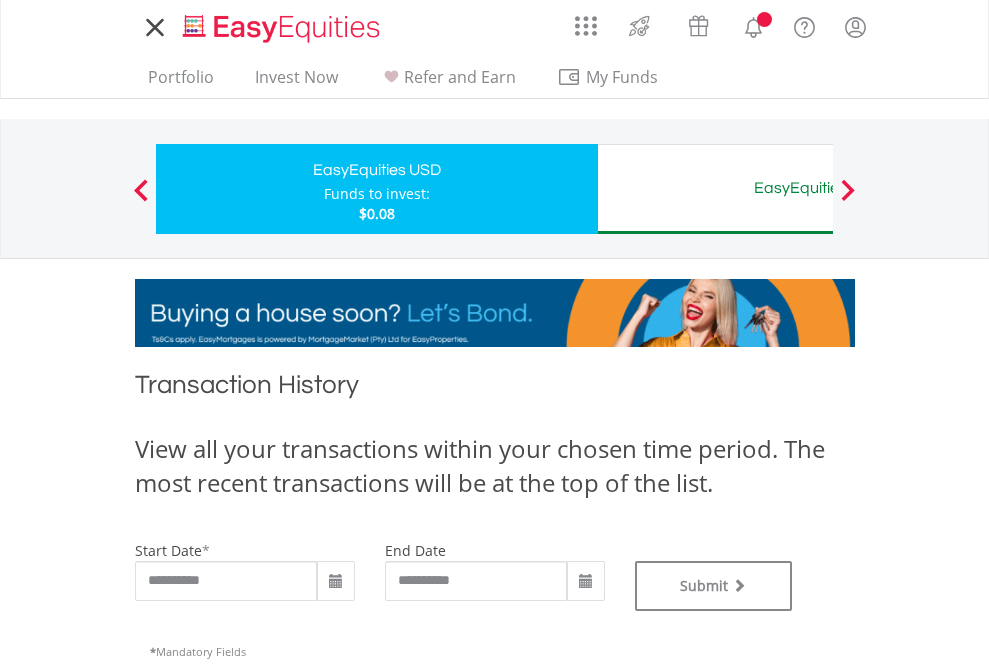 type on "**********" 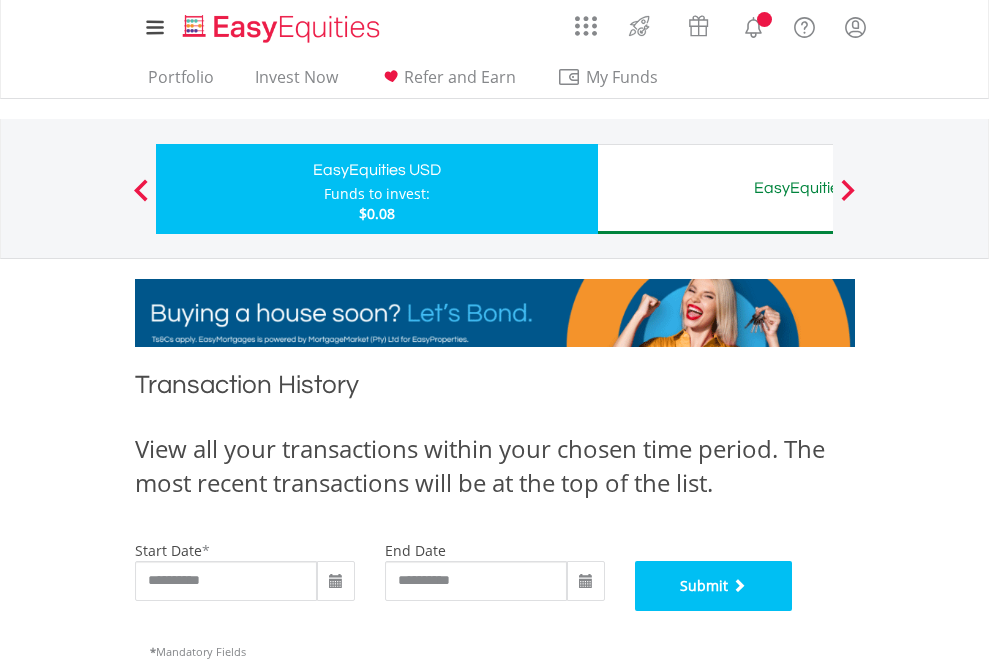 click on "Submit" at bounding box center (714, 586) 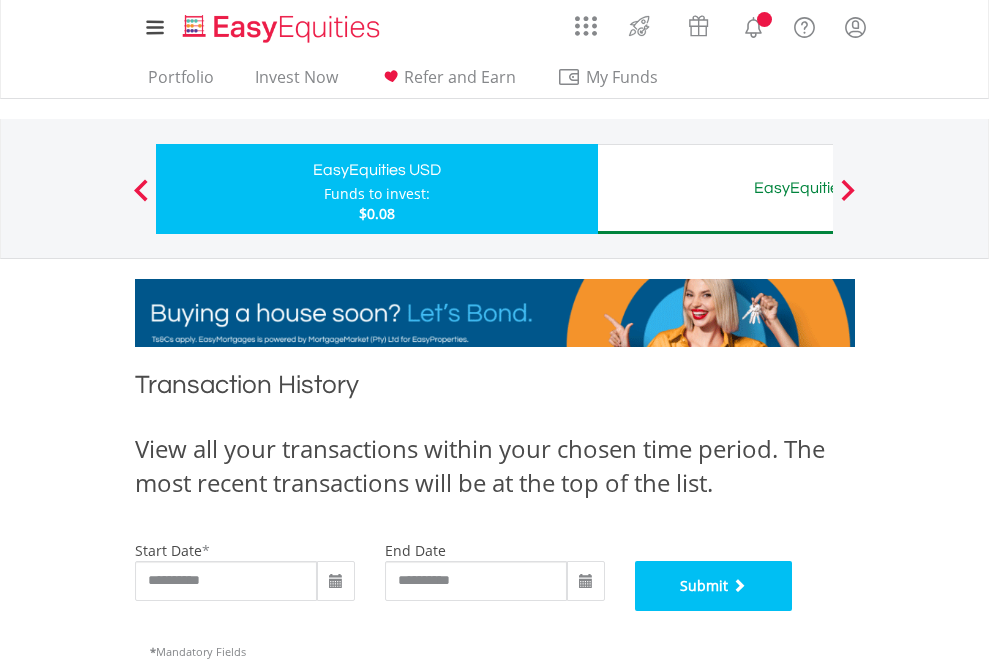 scroll, scrollTop: 811, scrollLeft: 0, axis: vertical 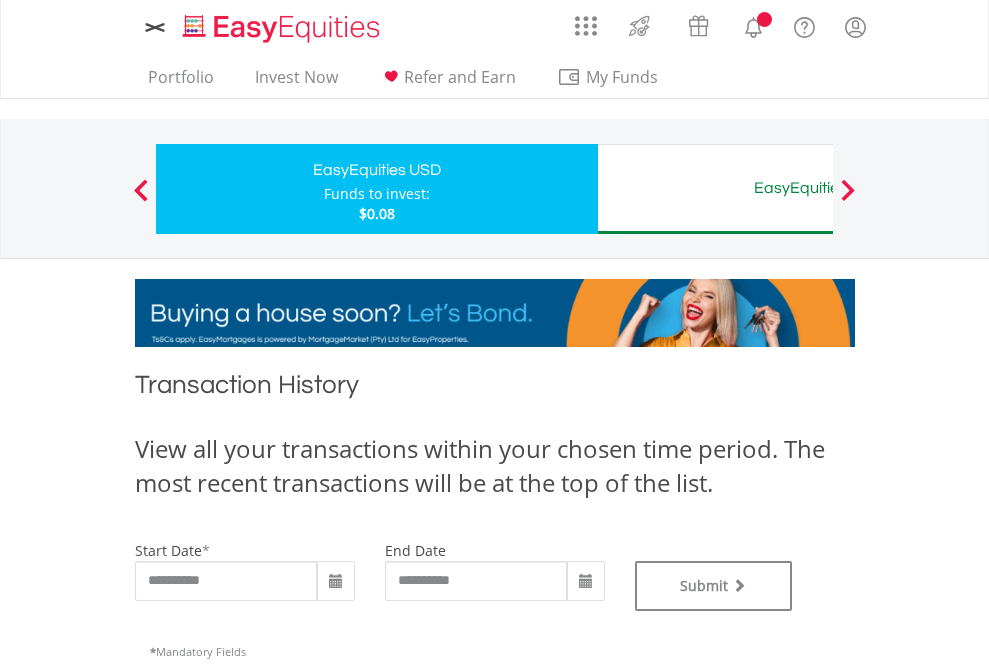 click on "EasyEquities AUD" at bounding box center [818, 188] 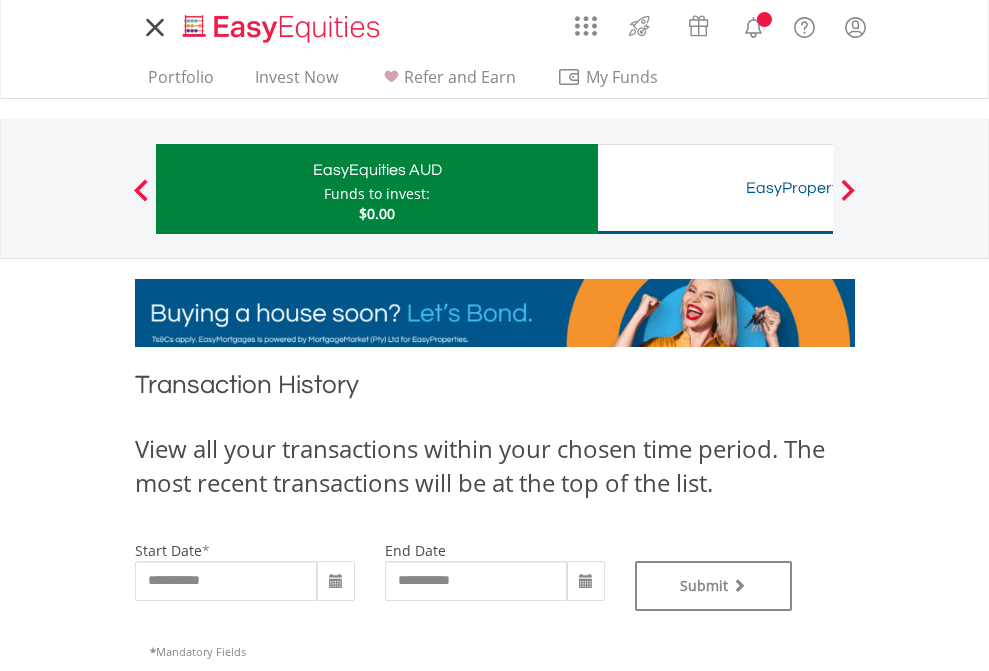 scroll, scrollTop: 0, scrollLeft: 0, axis: both 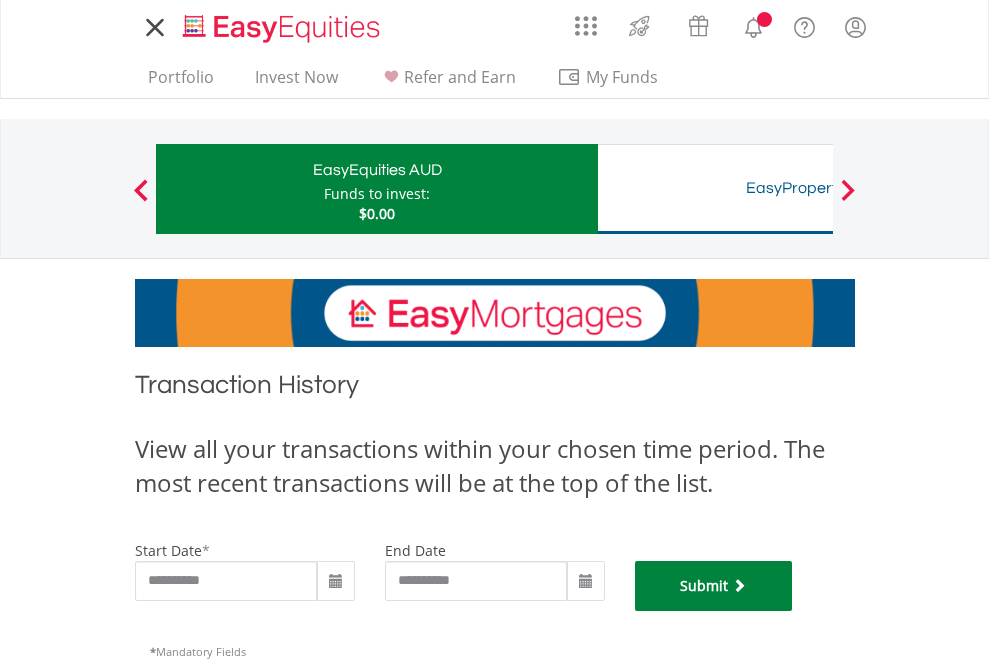 click on "Submit" at bounding box center (714, 586) 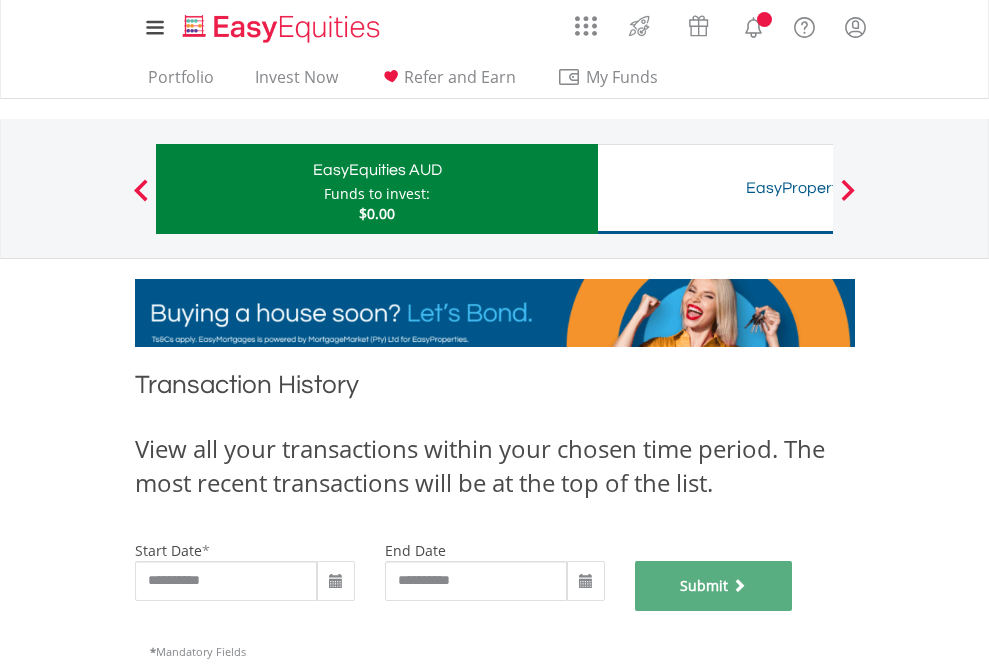 scroll, scrollTop: 811, scrollLeft: 0, axis: vertical 